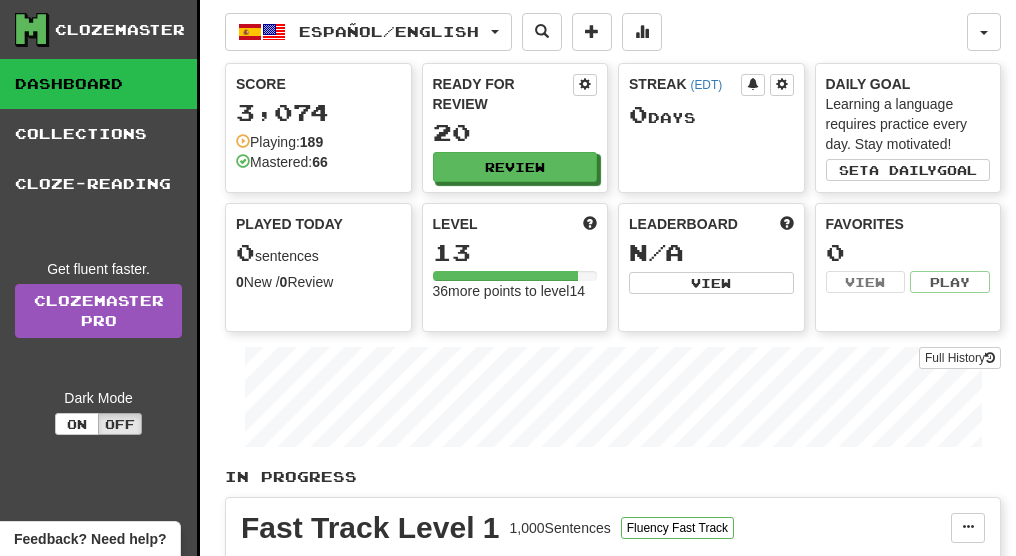 scroll, scrollTop: 0, scrollLeft: 0, axis: both 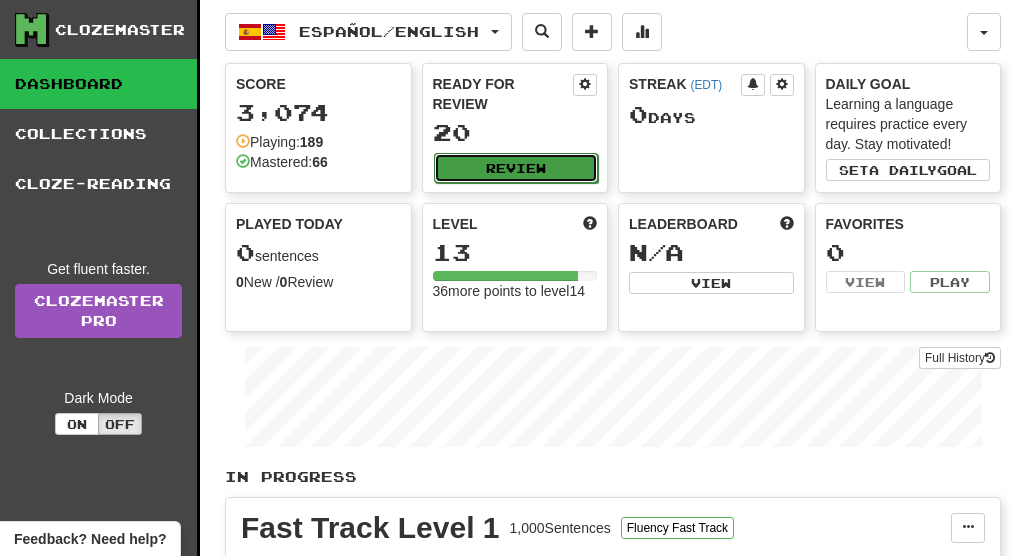 click on "Review" at bounding box center (516, 168) 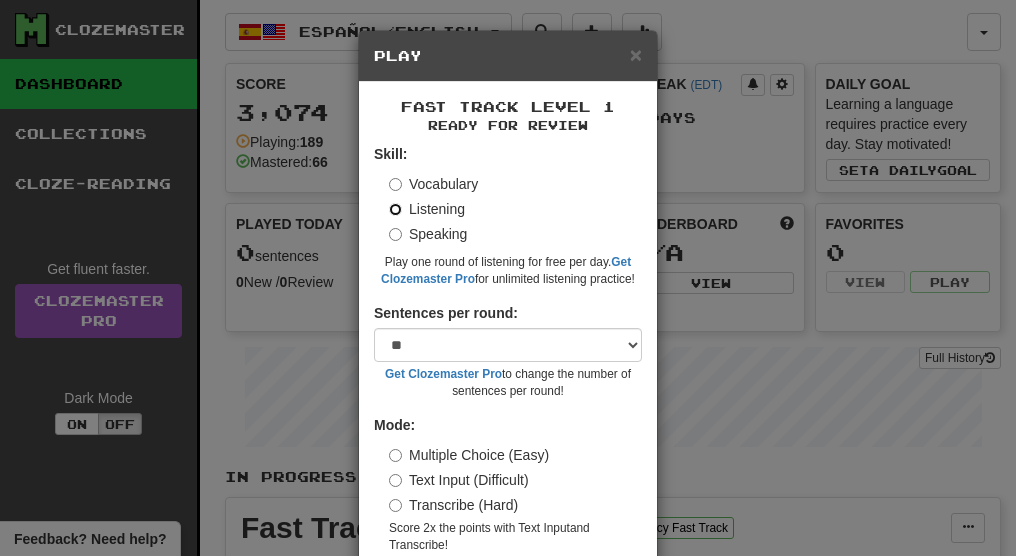 scroll, scrollTop: 93, scrollLeft: 0, axis: vertical 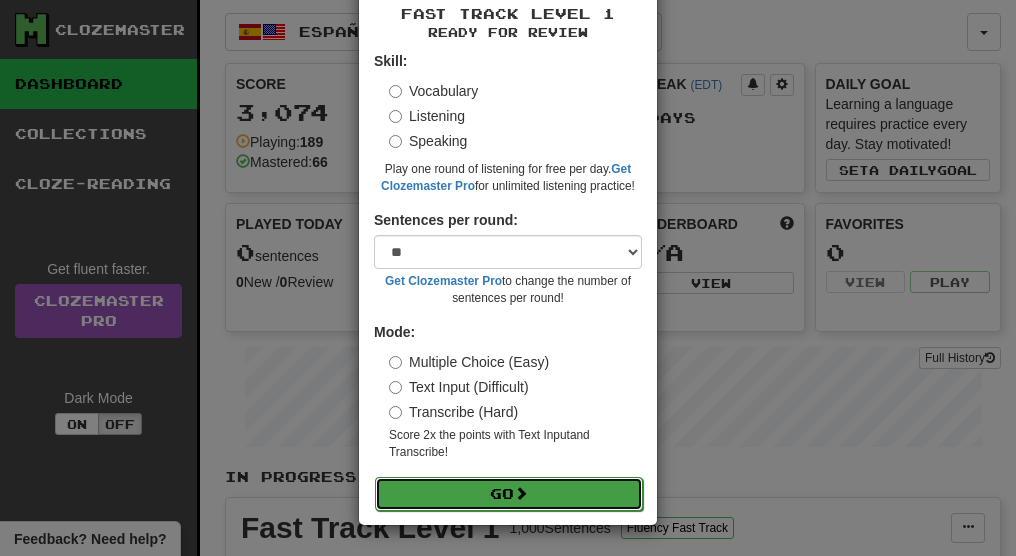 click on "Go" at bounding box center [509, 494] 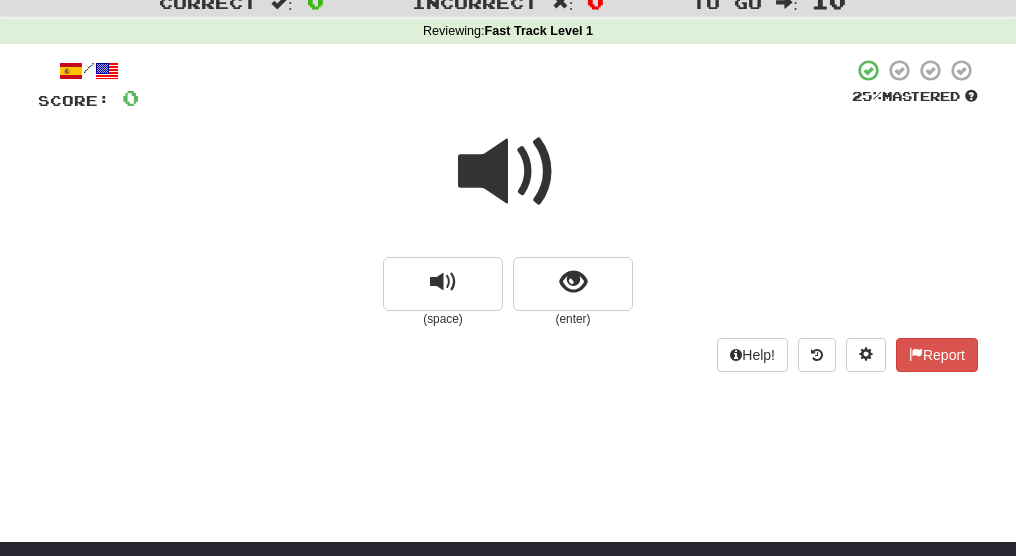 scroll, scrollTop: 16, scrollLeft: 0, axis: vertical 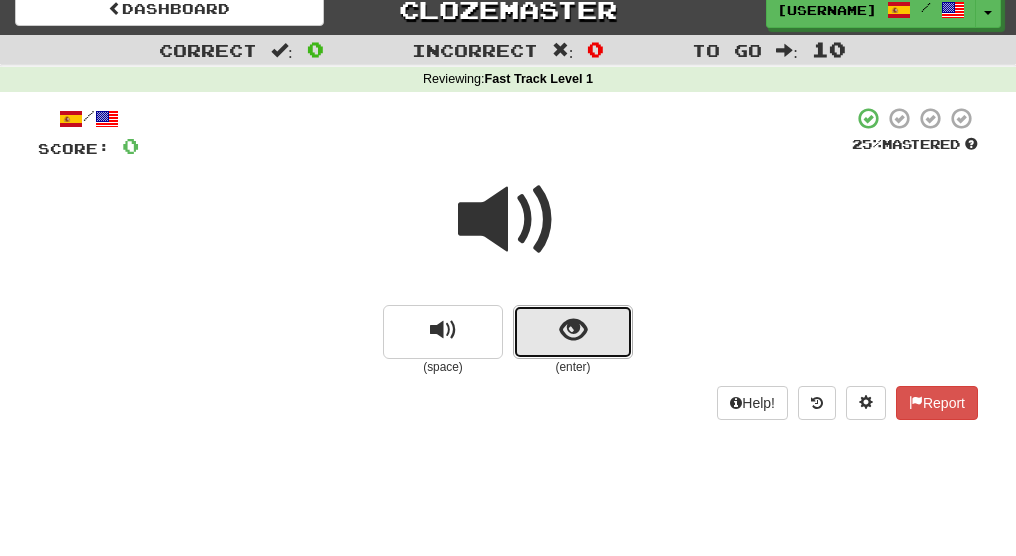 click at bounding box center [573, 330] 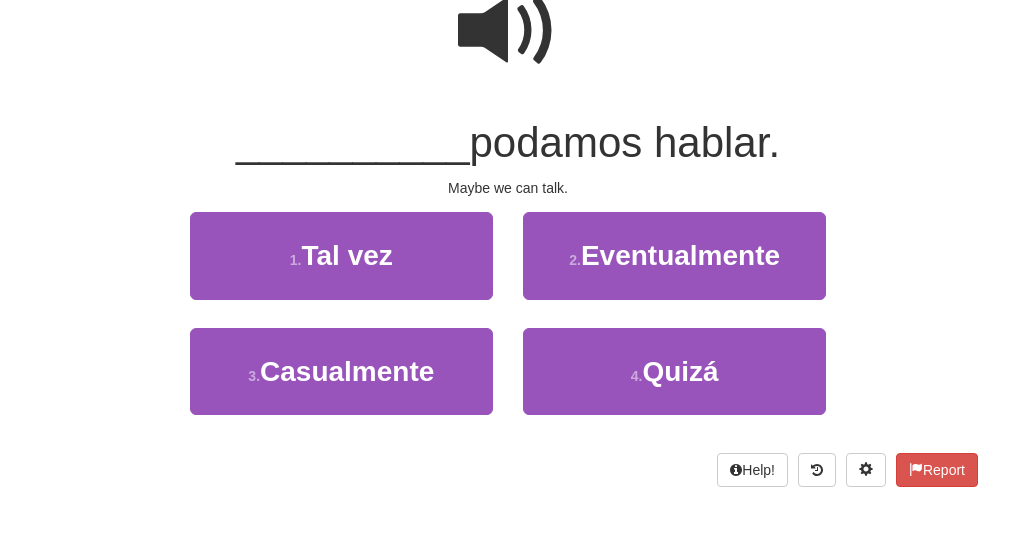 scroll, scrollTop: 207, scrollLeft: 0, axis: vertical 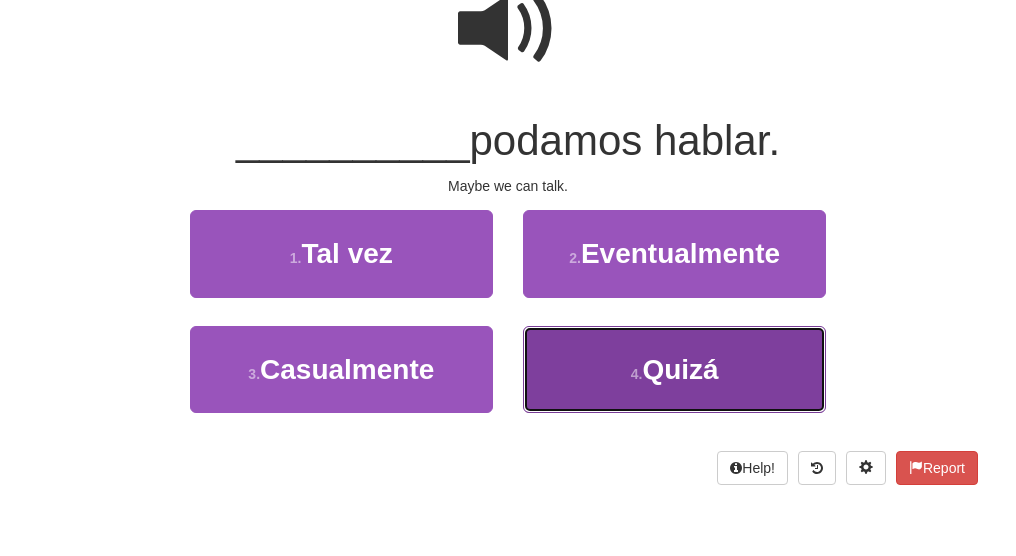 click on "Quizá" at bounding box center (680, 369) 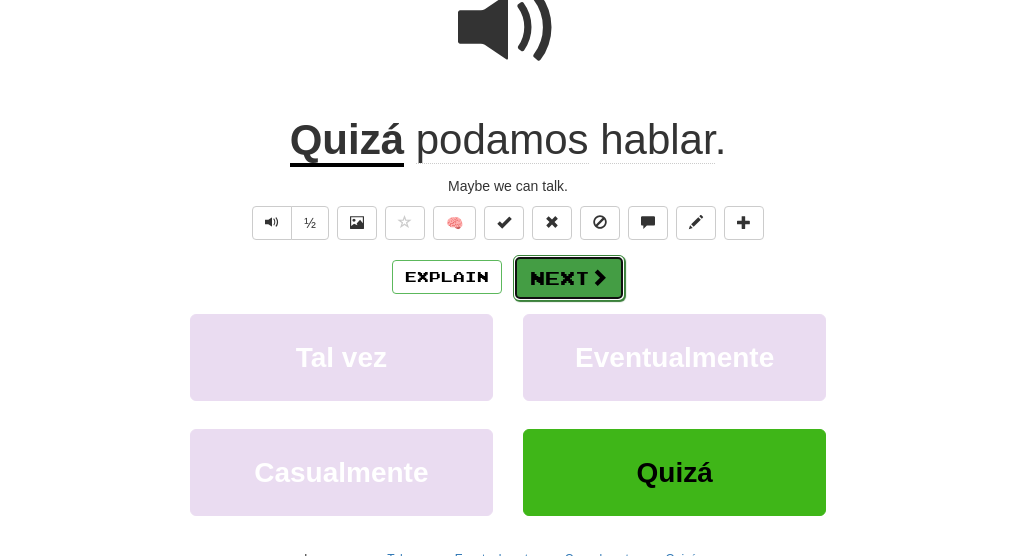 click on "Next" at bounding box center [569, 278] 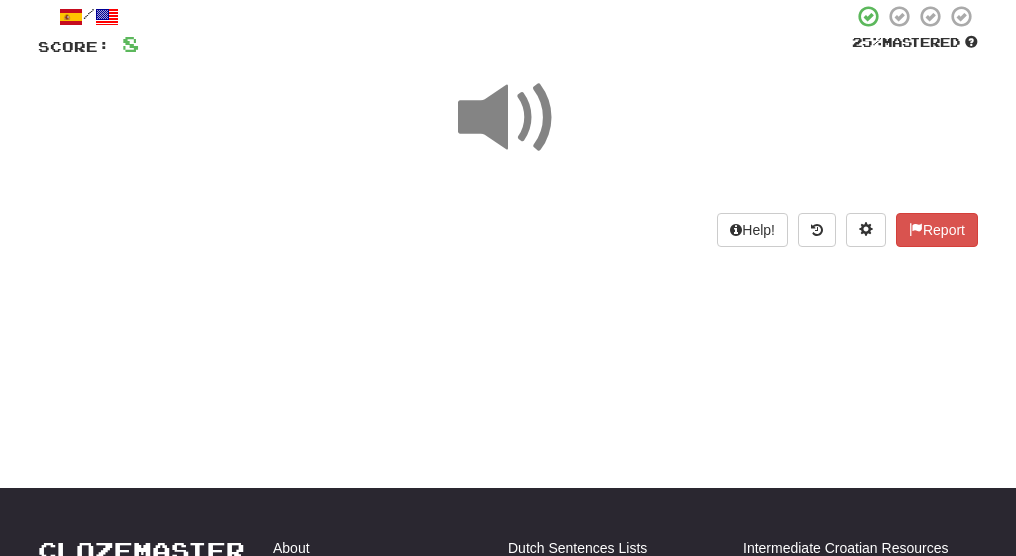 scroll, scrollTop: 114, scrollLeft: 0, axis: vertical 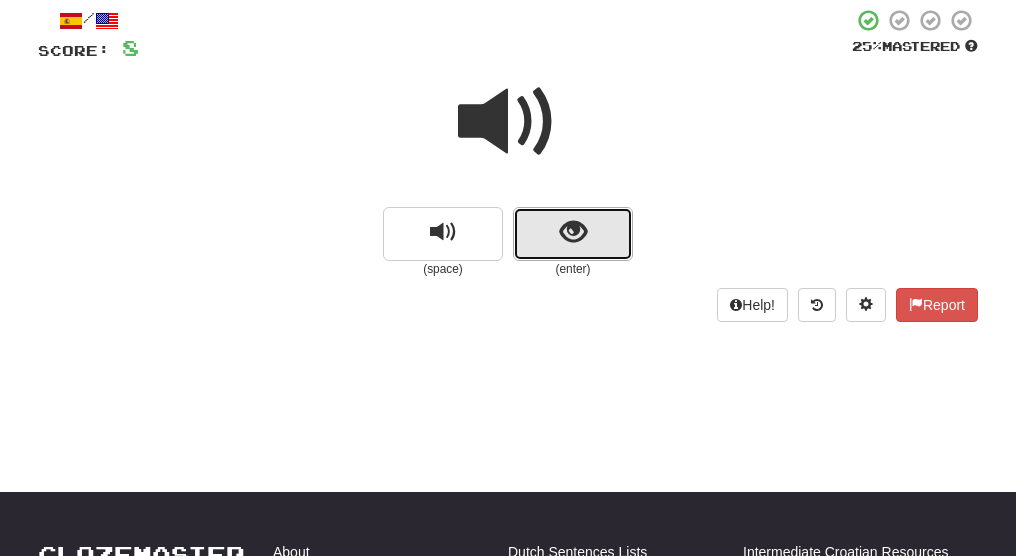 click at bounding box center (573, 234) 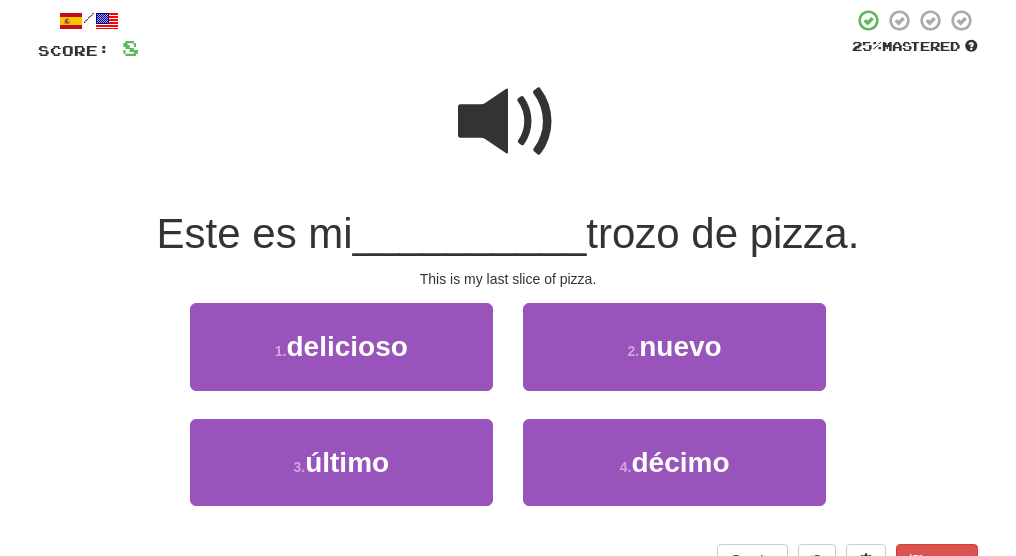 click at bounding box center (508, 122) 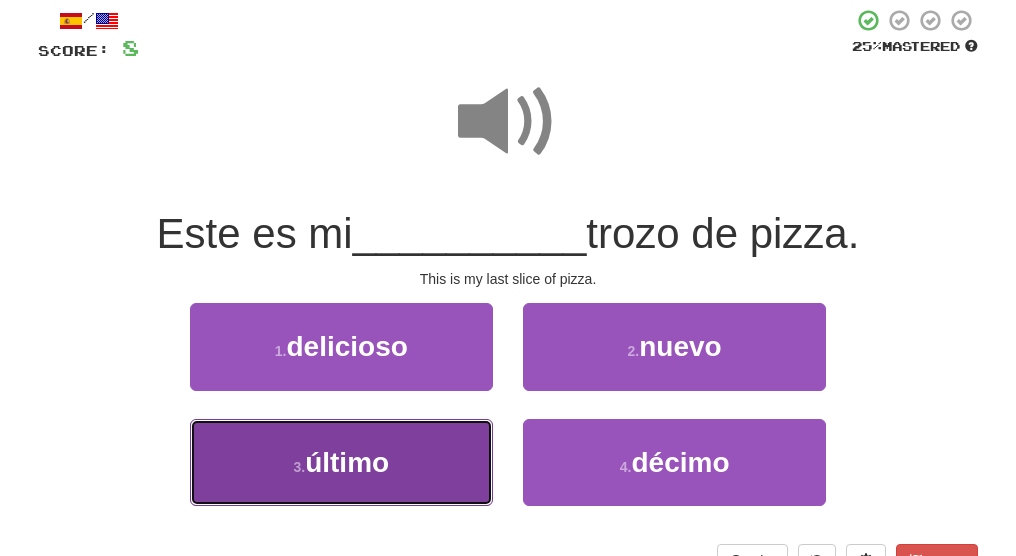click on "último" at bounding box center [347, 462] 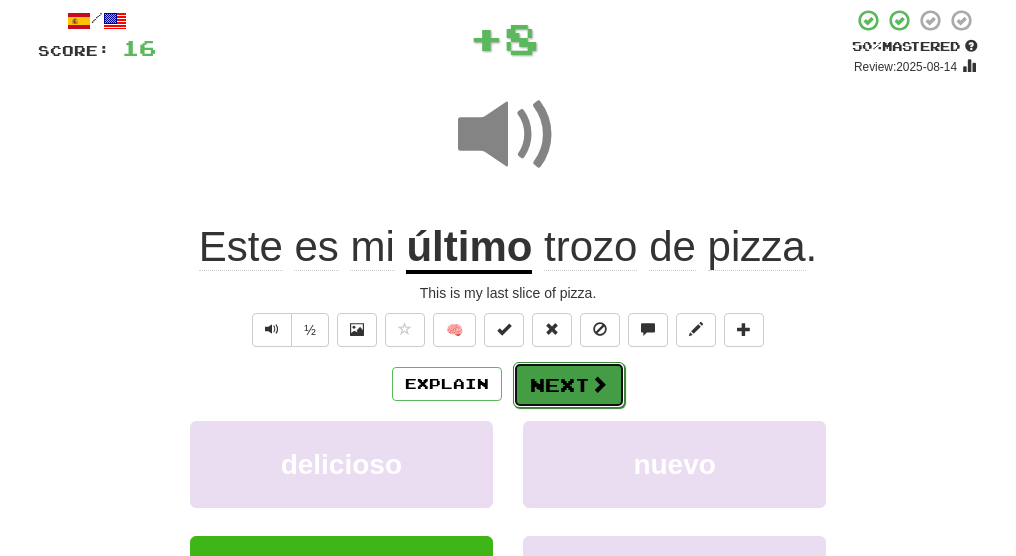 click on "Next" at bounding box center (569, 385) 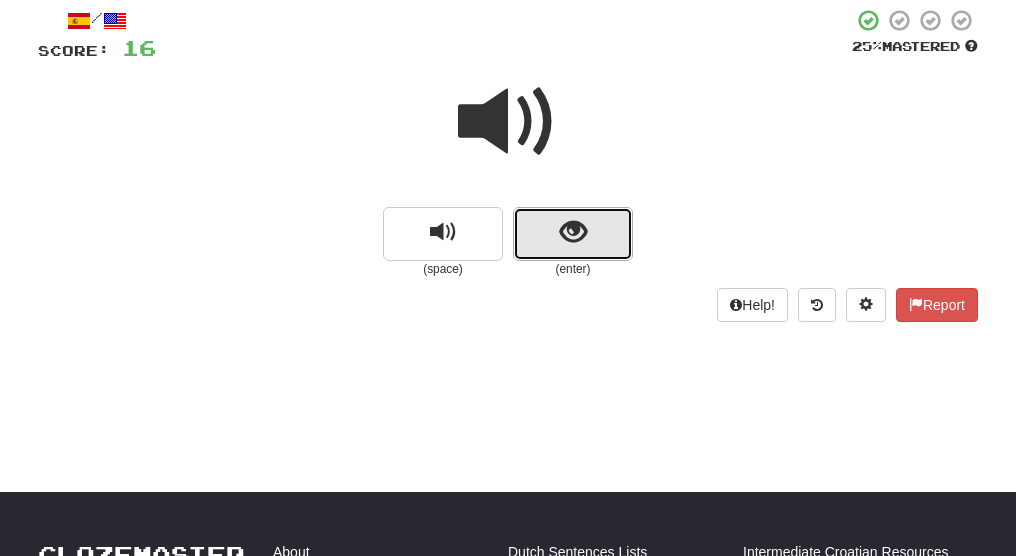 click at bounding box center [573, 232] 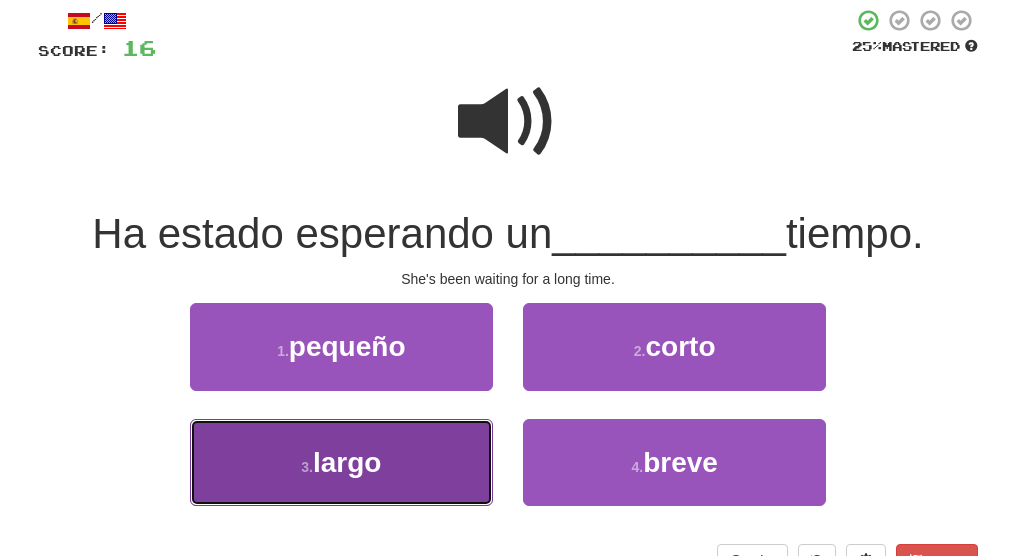click on "3 .  largo" at bounding box center (341, 462) 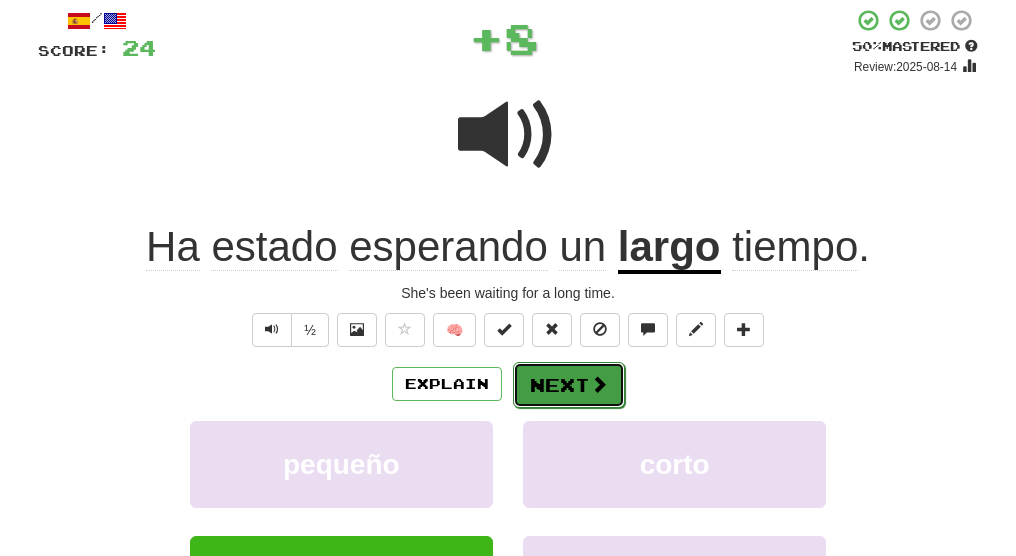 click on "Next" at bounding box center (569, 385) 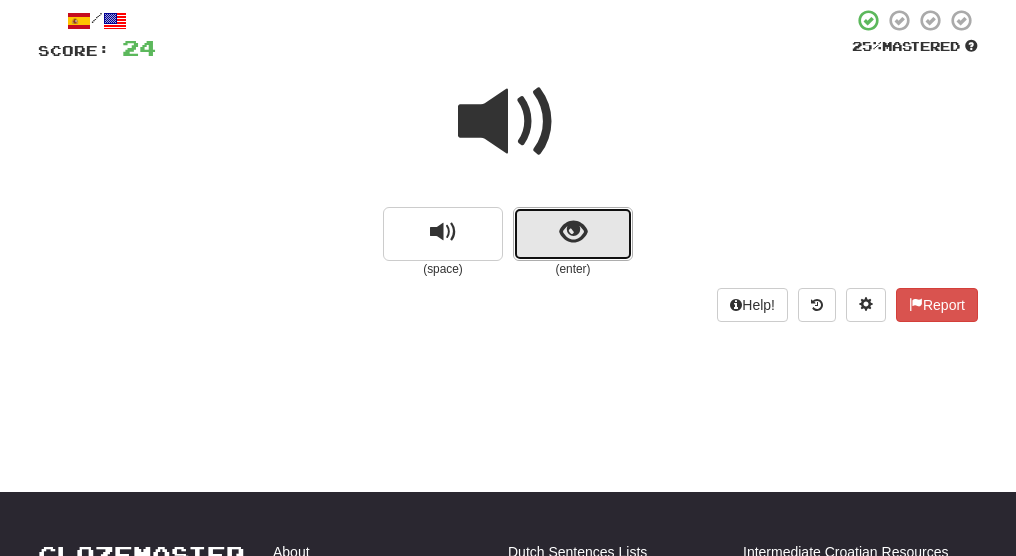 click at bounding box center (573, 232) 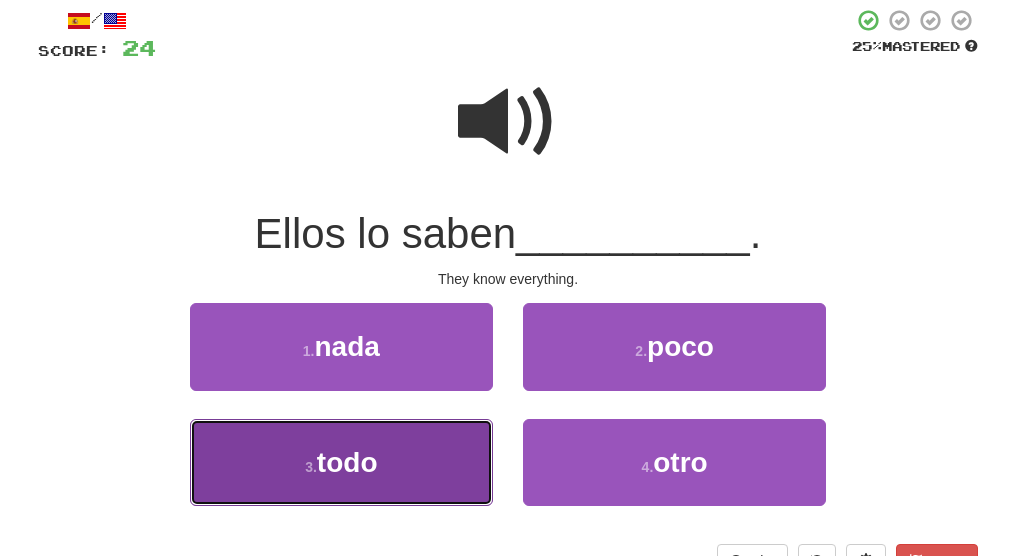 click on "3 .  todo" at bounding box center [341, 462] 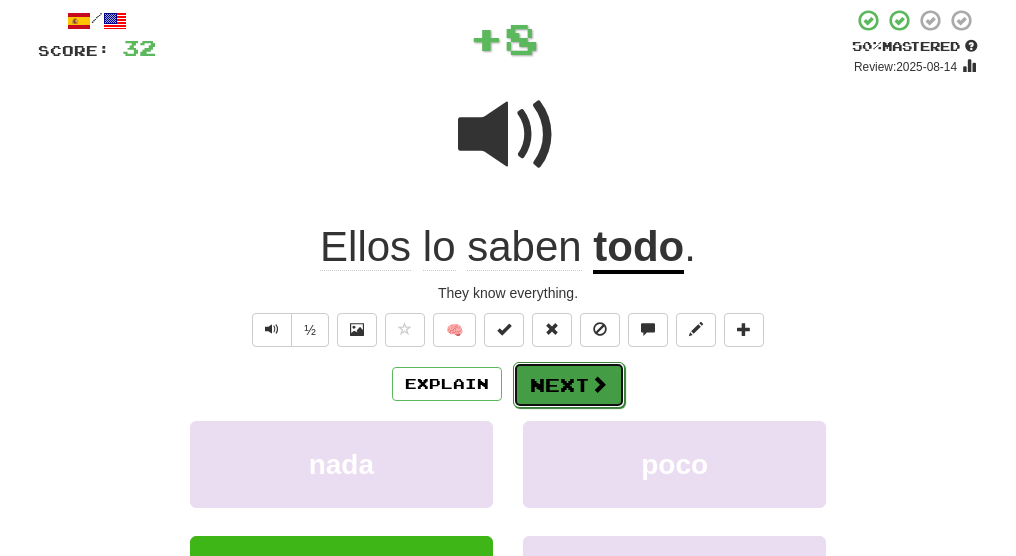 click on "Next" at bounding box center [569, 385] 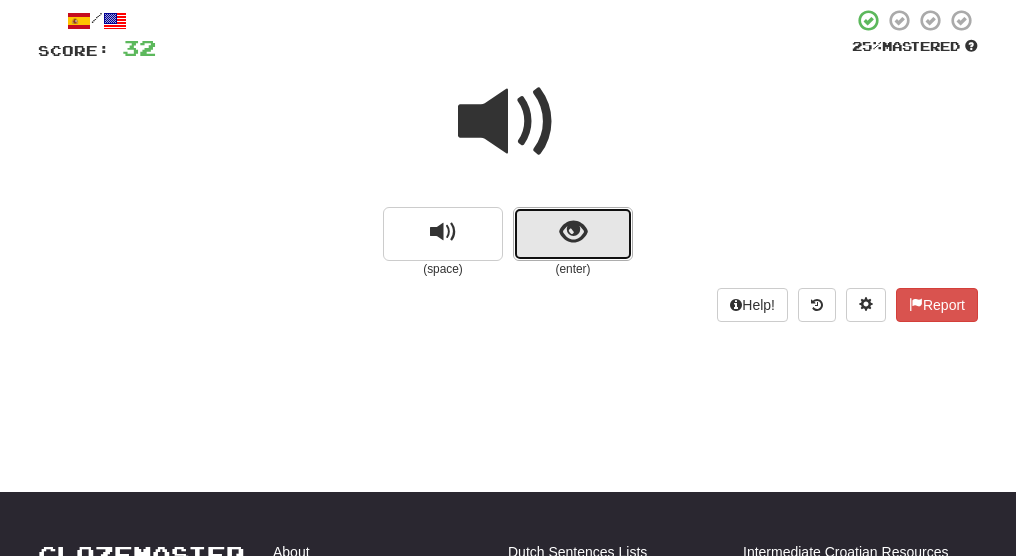 click at bounding box center [573, 232] 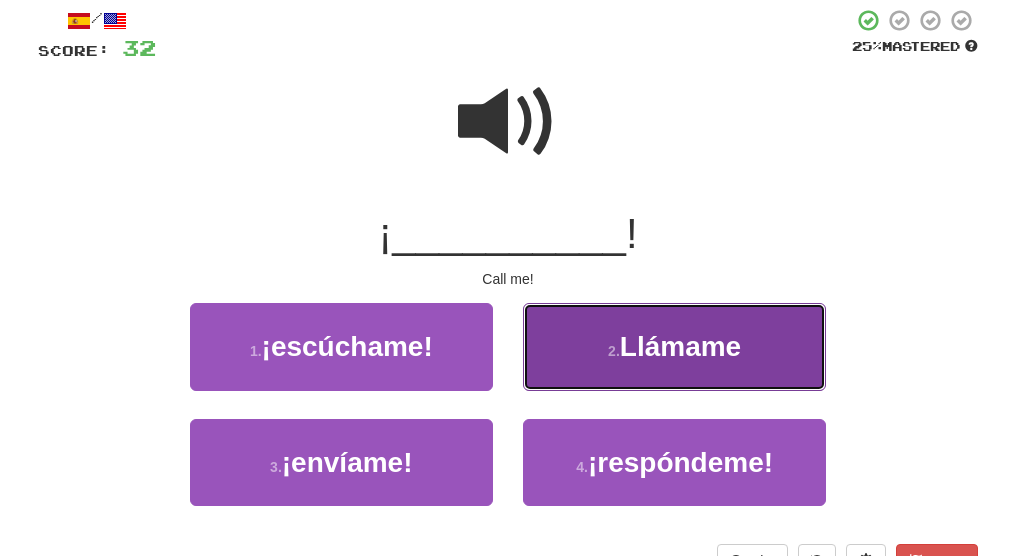 click on "Llámame" at bounding box center [680, 346] 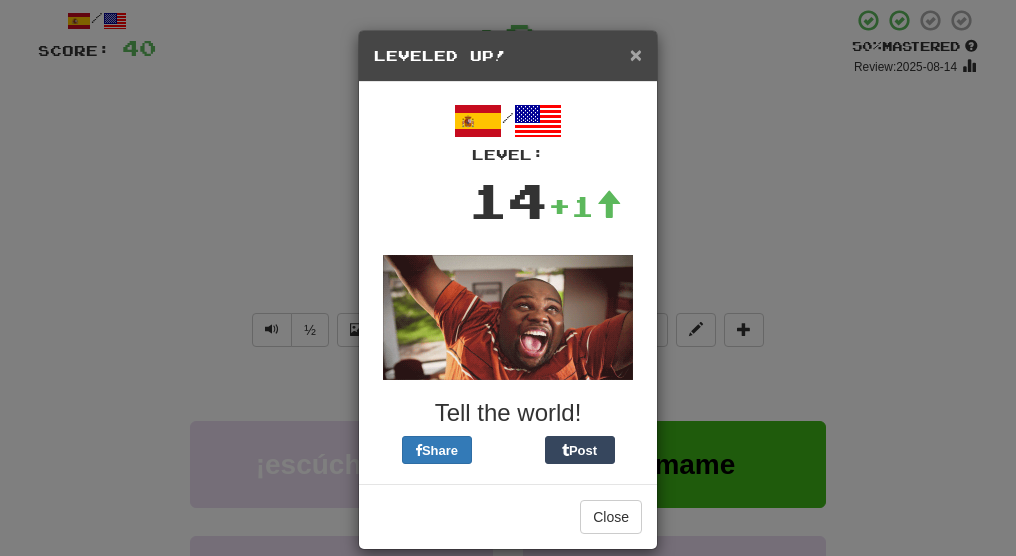 click on "×" at bounding box center [636, 54] 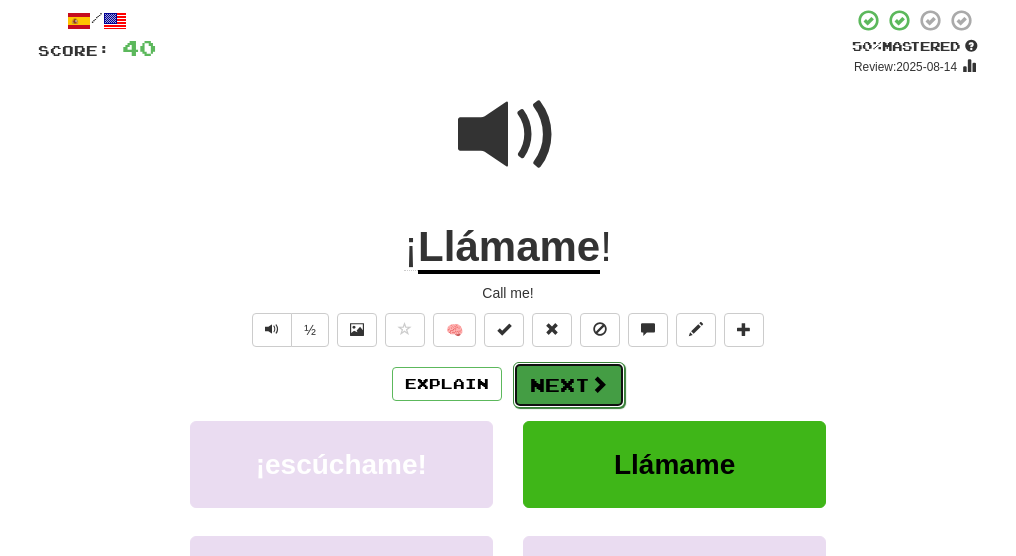 click on "Next" at bounding box center [569, 385] 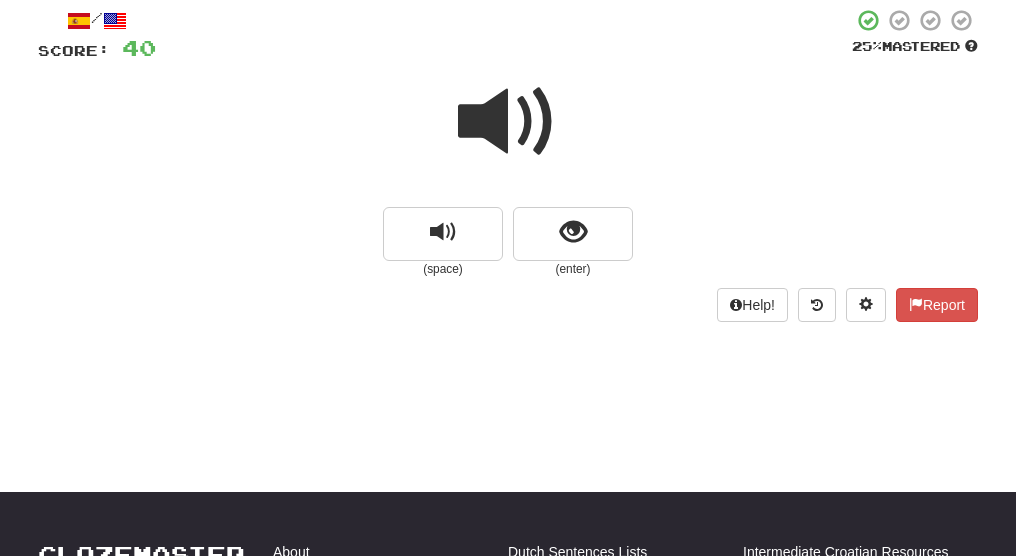 click at bounding box center (508, 122) 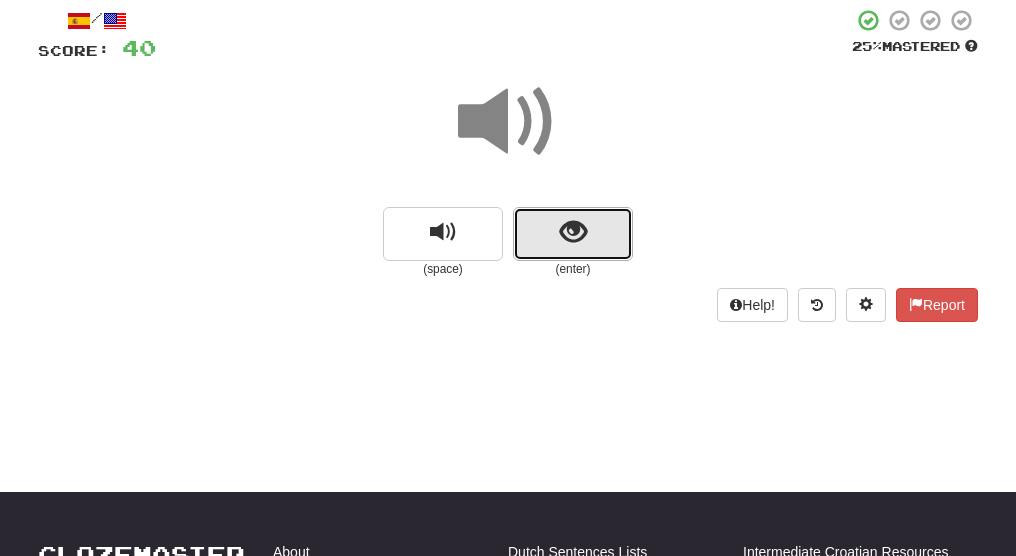 click at bounding box center (573, 232) 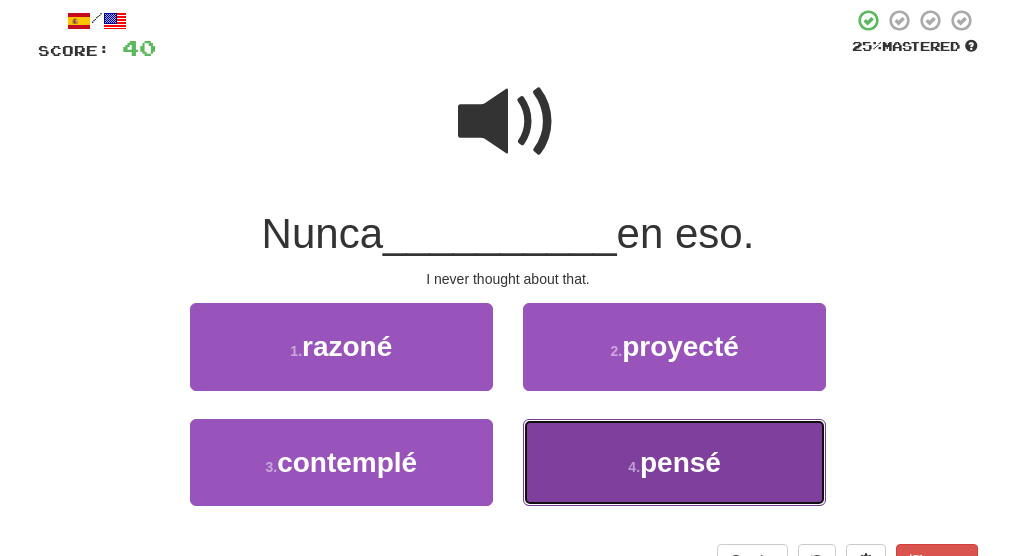 click on "4 .  pensé" at bounding box center [674, 462] 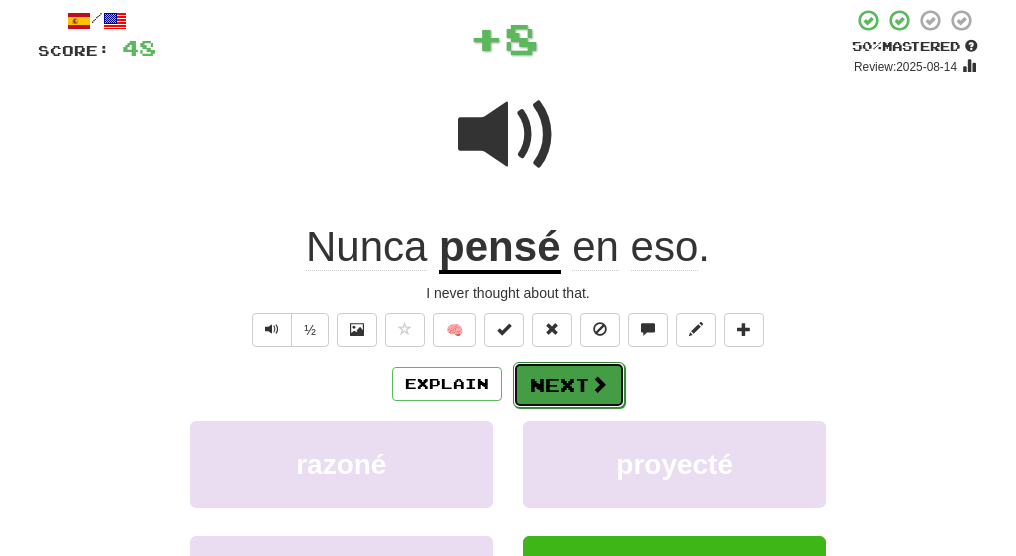 click at bounding box center (599, 384) 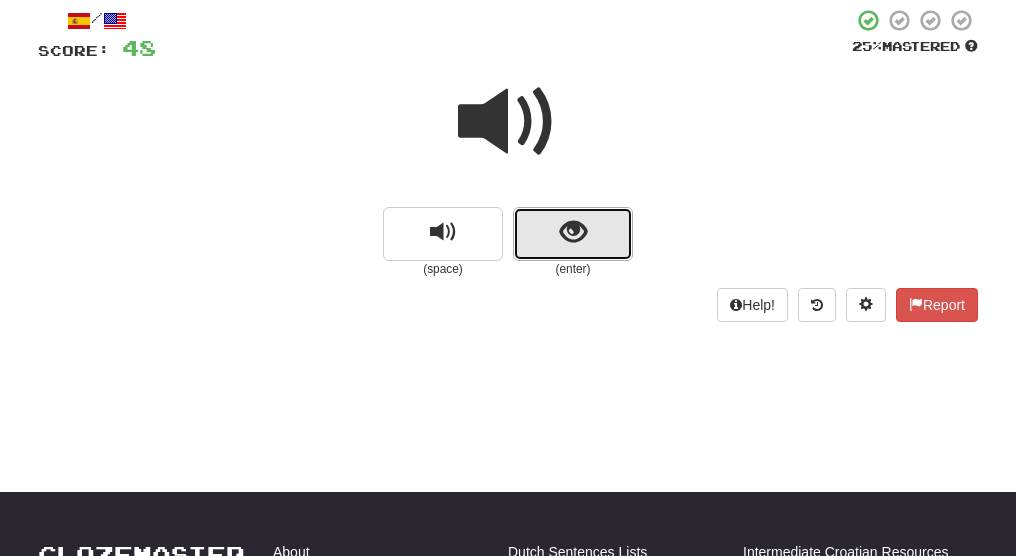 click at bounding box center (573, 234) 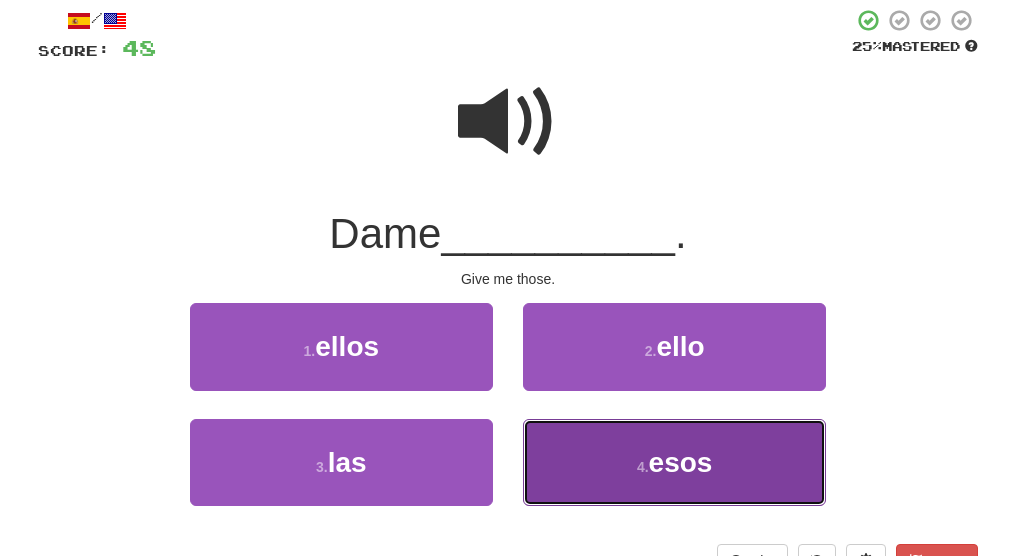 click on "4 .  esos" at bounding box center [674, 462] 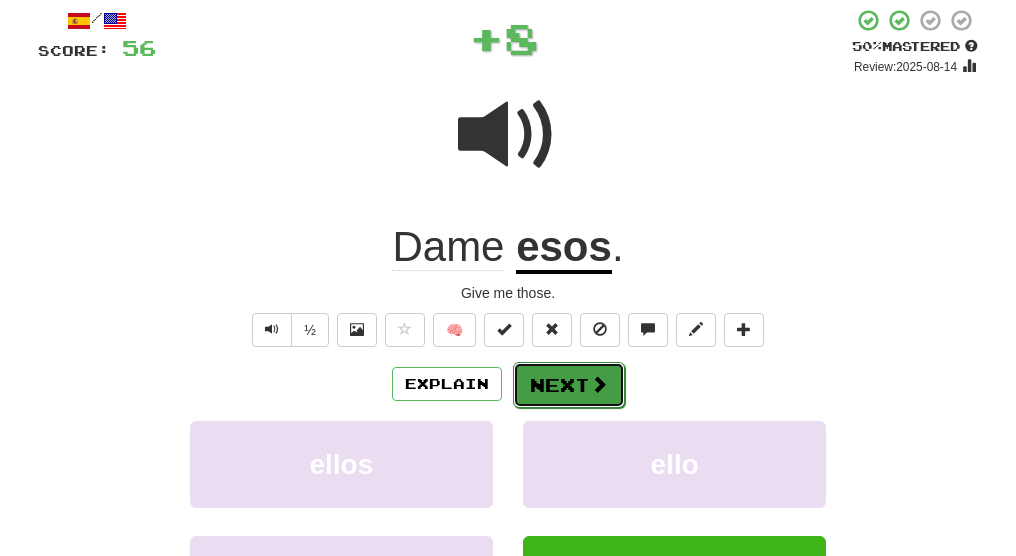 click on "Next" at bounding box center (569, 385) 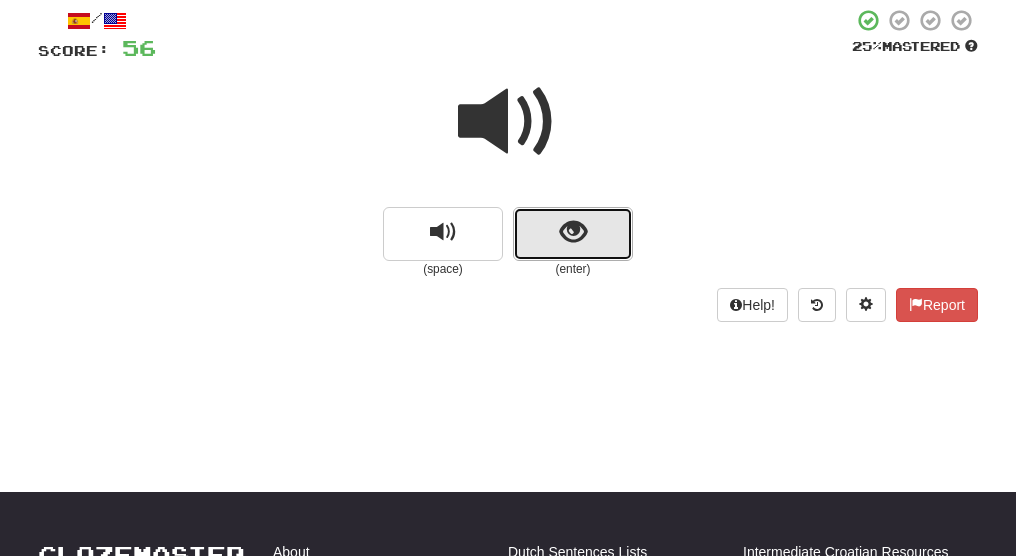 click at bounding box center [573, 232] 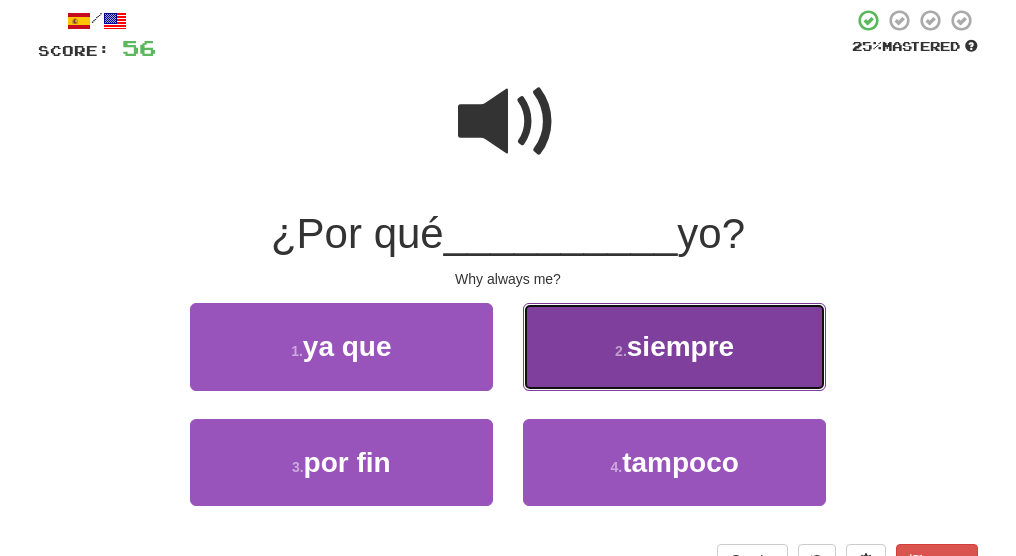 click on "siempre" at bounding box center [680, 346] 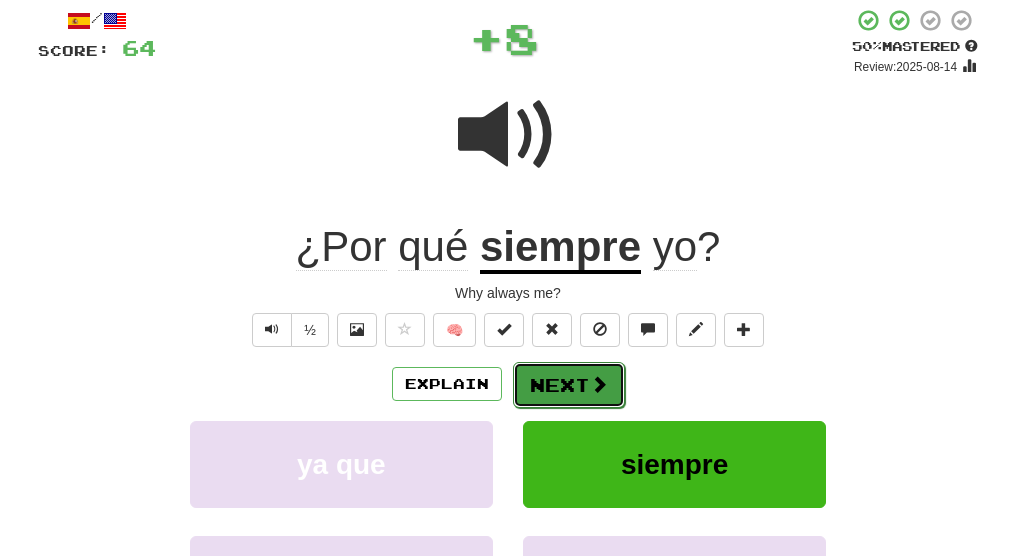 click on "Next" at bounding box center (569, 385) 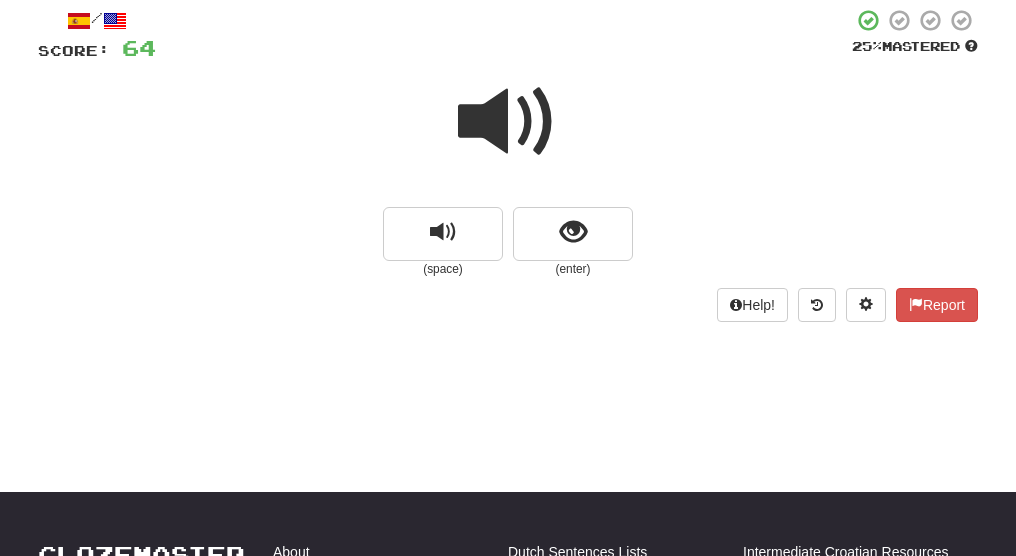 click on "Dashboard
Clozemaster
FallingViolet9944
/
Toggle Dropdown
Dashboard
Leaderboard
Activity Feed
Notifications
Profile
Discussions
Español
/
English
Streak:
0
Review:
20
Points Today: 0
Languages
Account
Logout
FallingViolet9944
/
Toggle Dropdown
Dashboard
Leaderboard
Activity Feed
Notifications
Profile
Discussions
Español
/
English
Streak:
0
Review:
20
Points Today: 0
Languages
Account
Logout
clozemaster
Correct   :   8 Incorrect   :   0 To go   :   2 Reviewing :  Fast Track Level 1  /  Score:   64 25 %  Mastered (space) (enter)  Help!  Report" at bounding box center (508, 164) 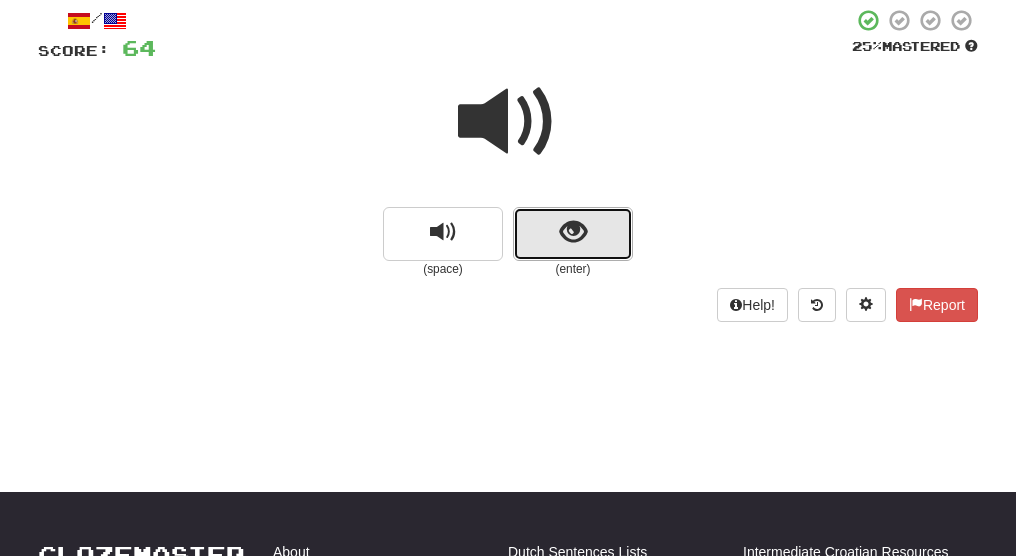 click at bounding box center [573, 234] 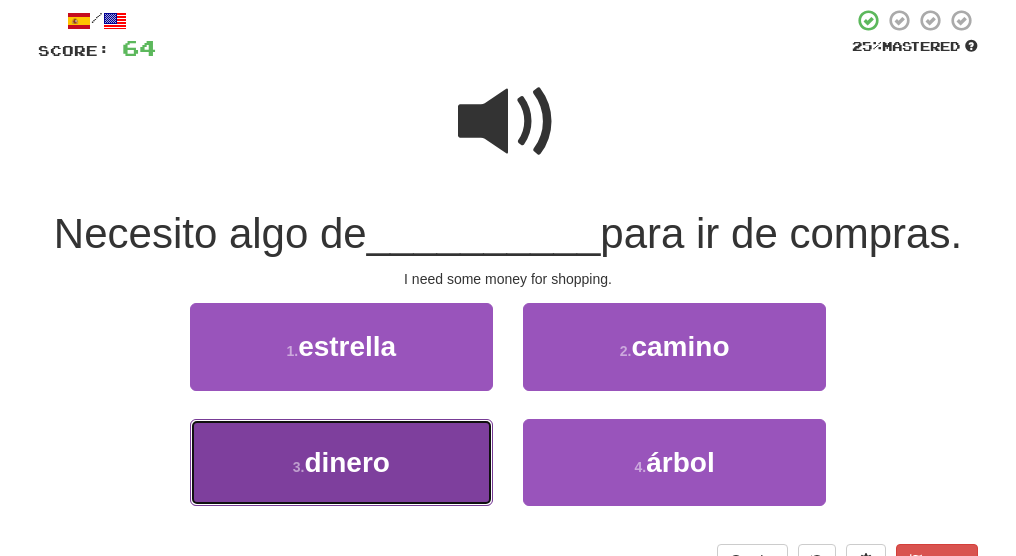 click on "dinero" at bounding box center (347, 462) 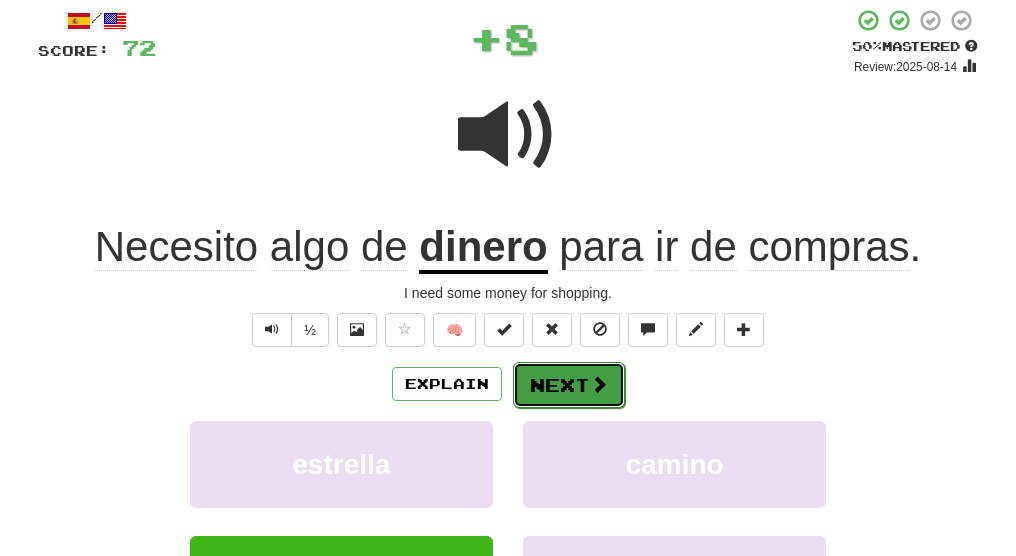 click on "Next" at bounding box center (569, 385) 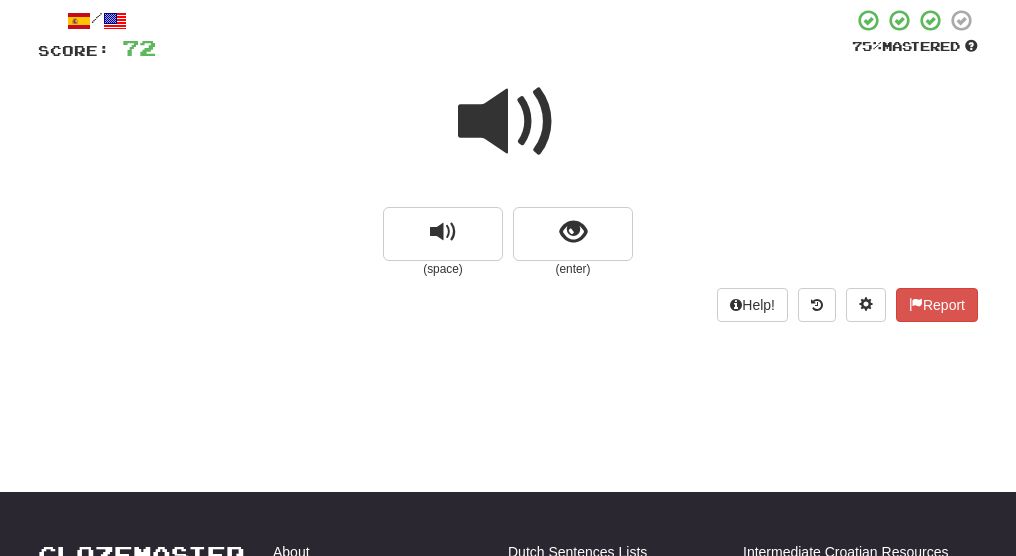 click at bounding box center [508, 122] 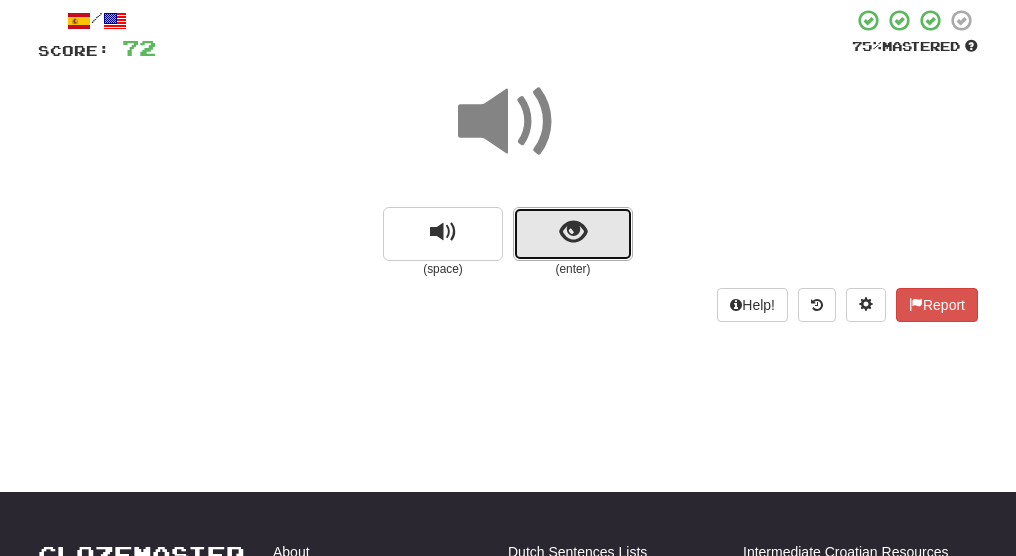 click at bounding box center (573, 232) 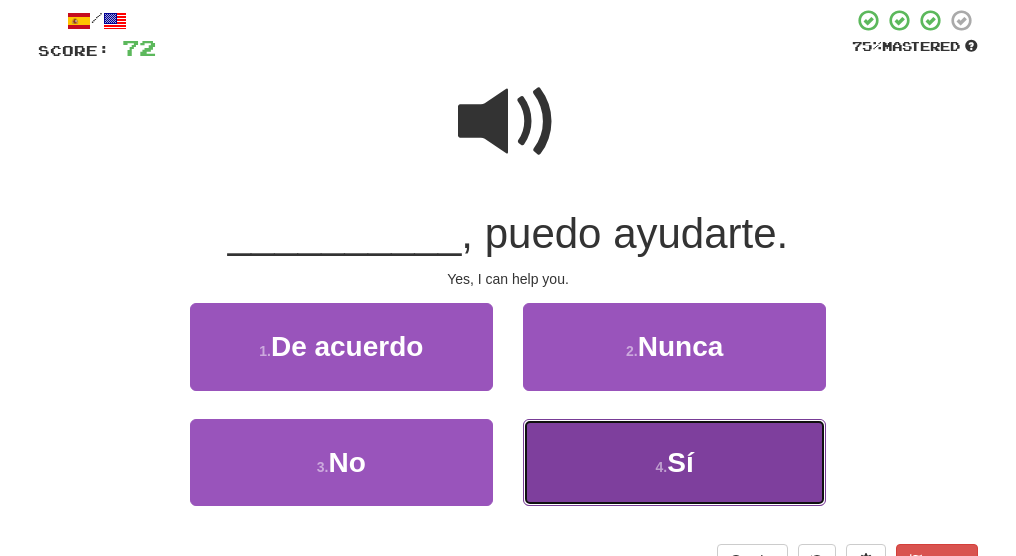 click on "4 .  Sí" at bounding box center (674, 462) 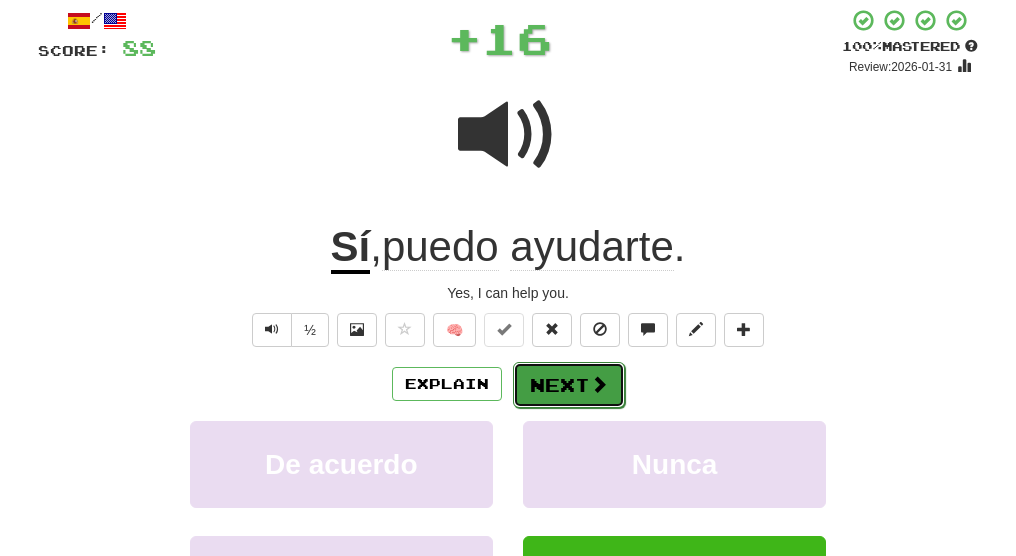 click on "Next" at bounding box center [569, 385] 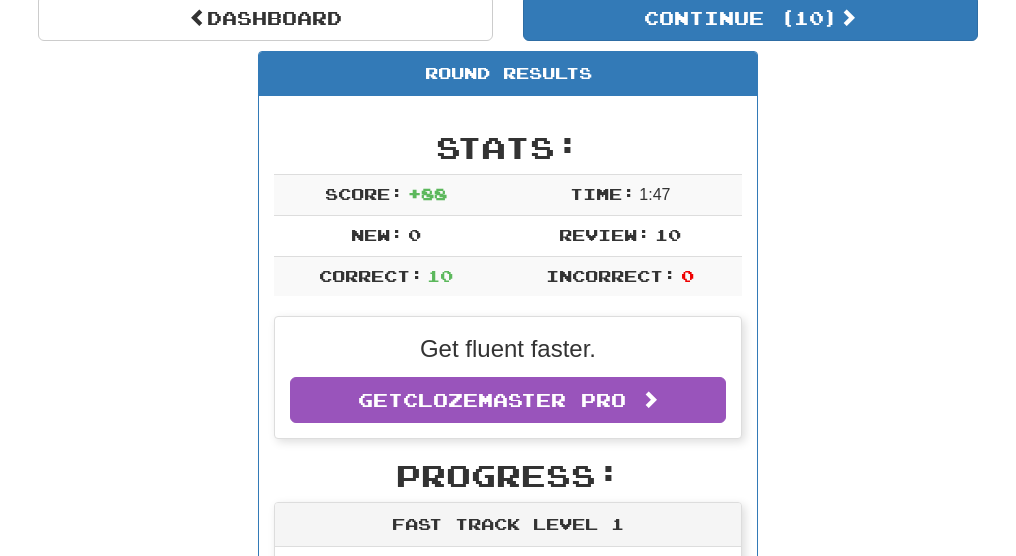 scroll, scrollTop: 0, scrollLeft: 0, axis: both 